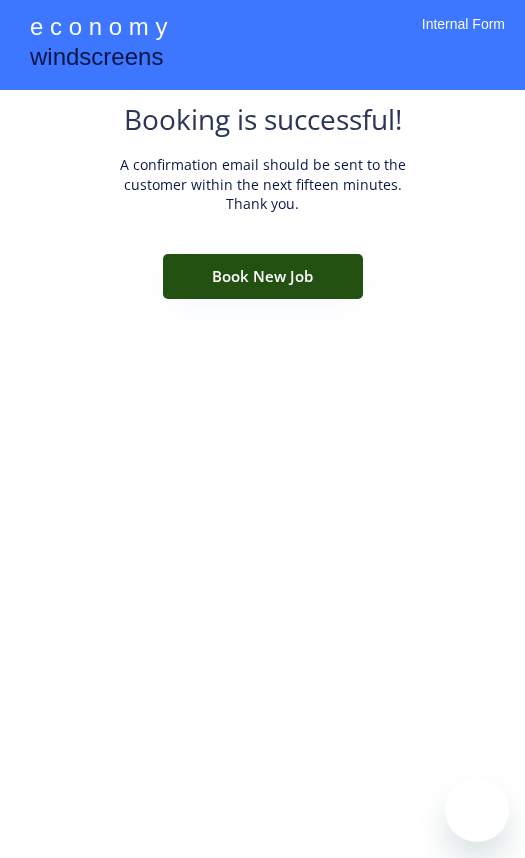 click on "Book New Job" at bounding box center (263, 276) 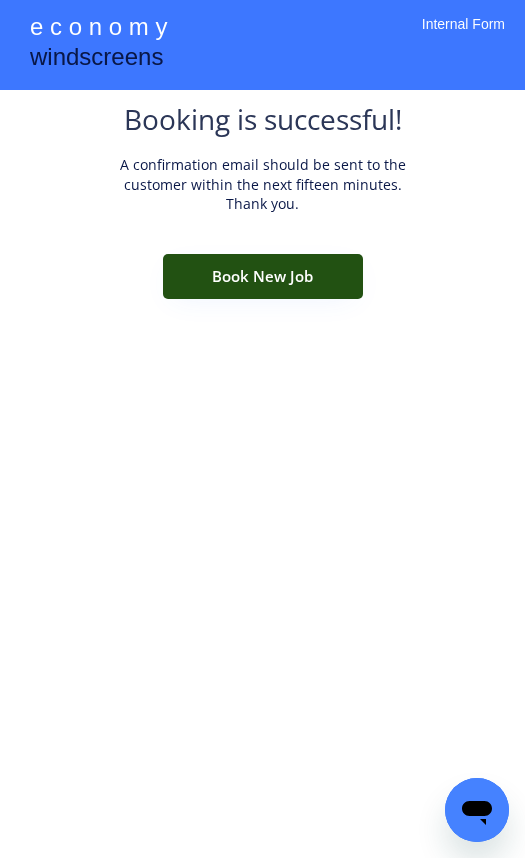 scroll, scrollTop: 0, scrollLeft: 0, axis: both 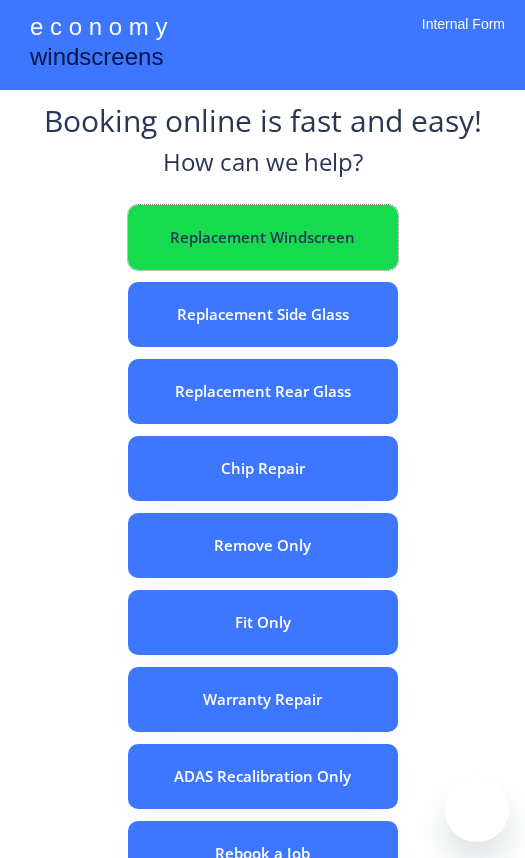 click on "Replacement Windscreen" at bounding box center (263, 237) 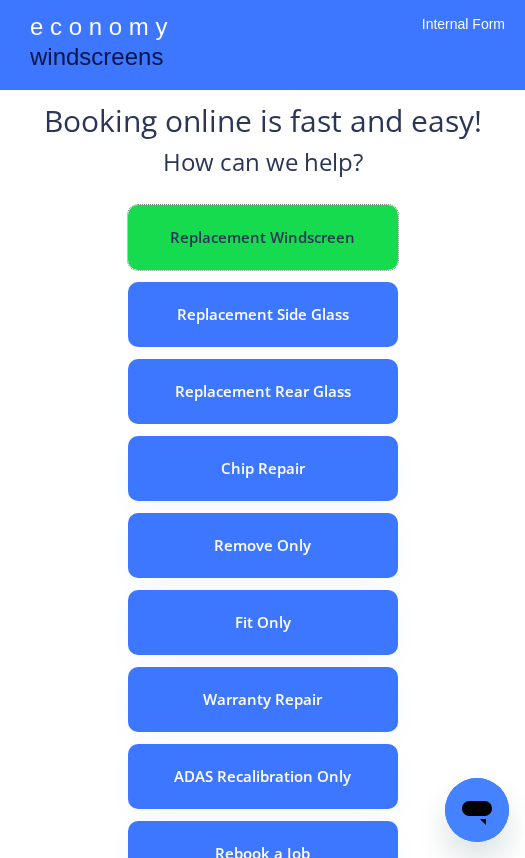 scroll, scrollTop: 0, scrollLeft: 0, axis: both 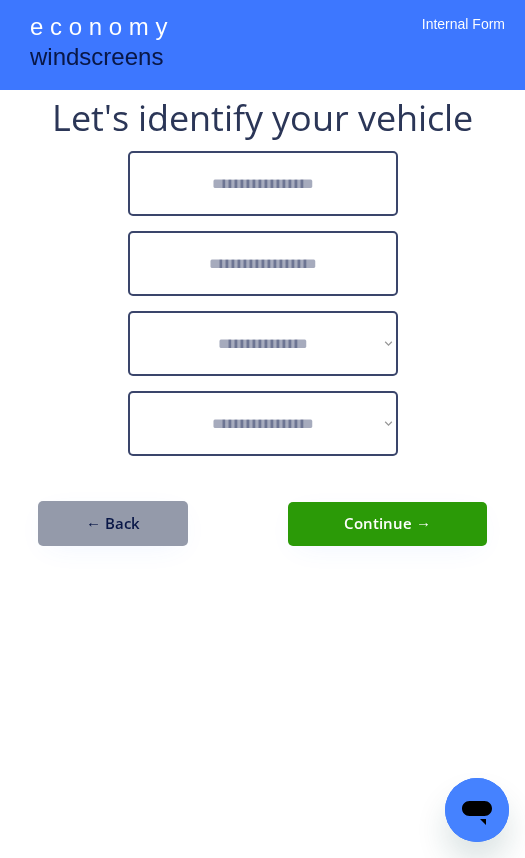 click at bounding box center [263, 183] 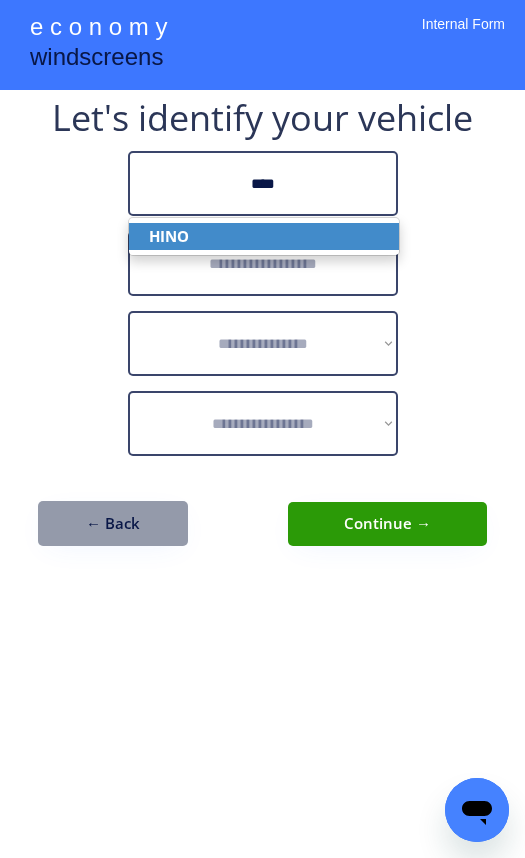 click on "HINO" at bounding box center [264, 236] 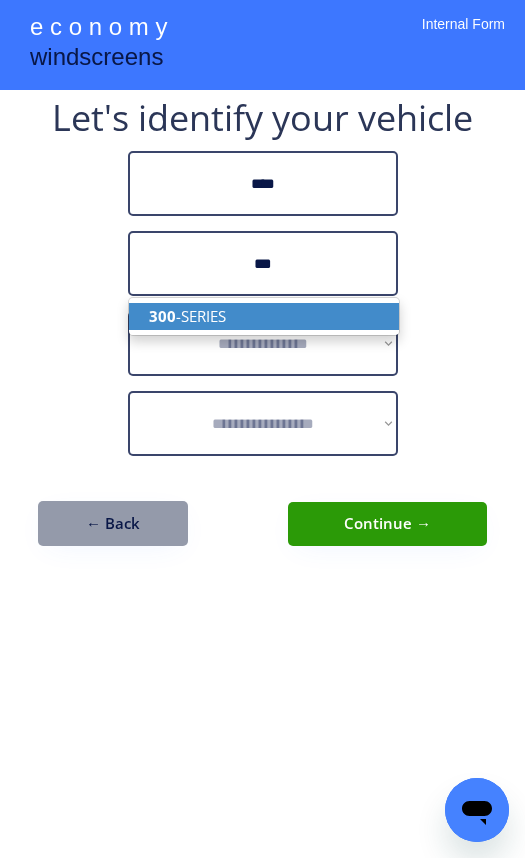 click on "300 -SERIES" at bounding box center (264, 316) 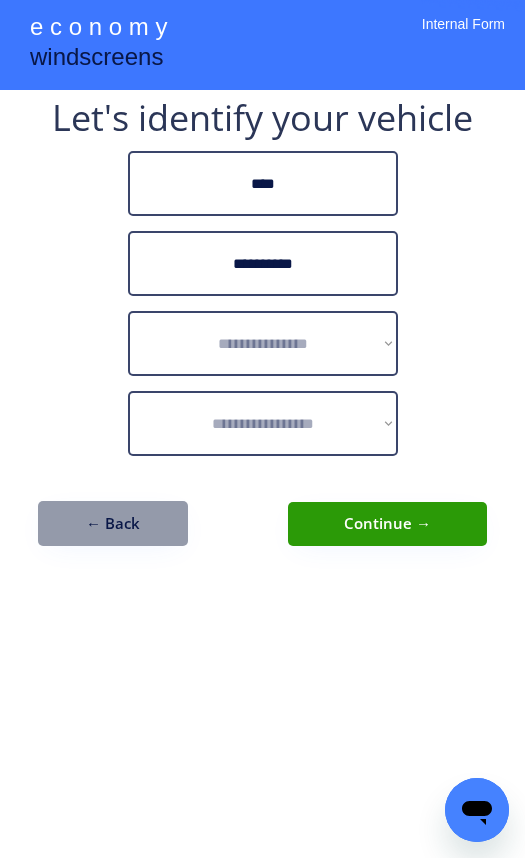 type on "**********" 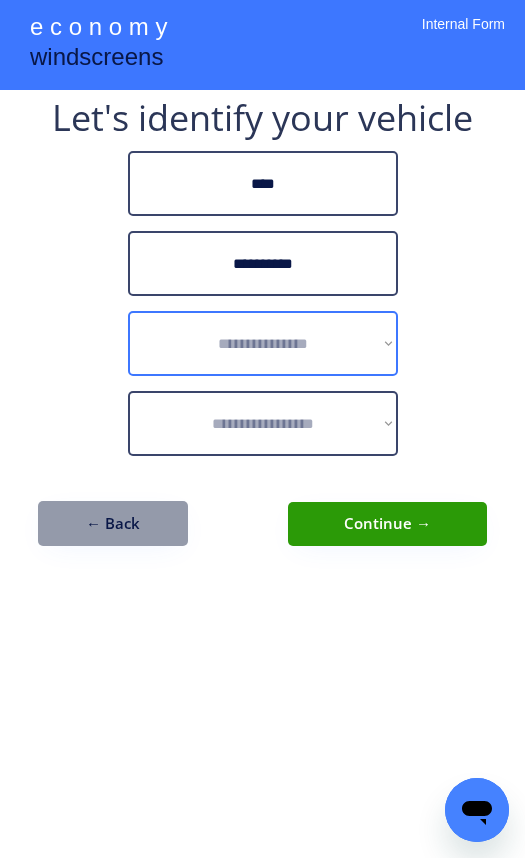 click on "**********" at bounding box center [263, 343] 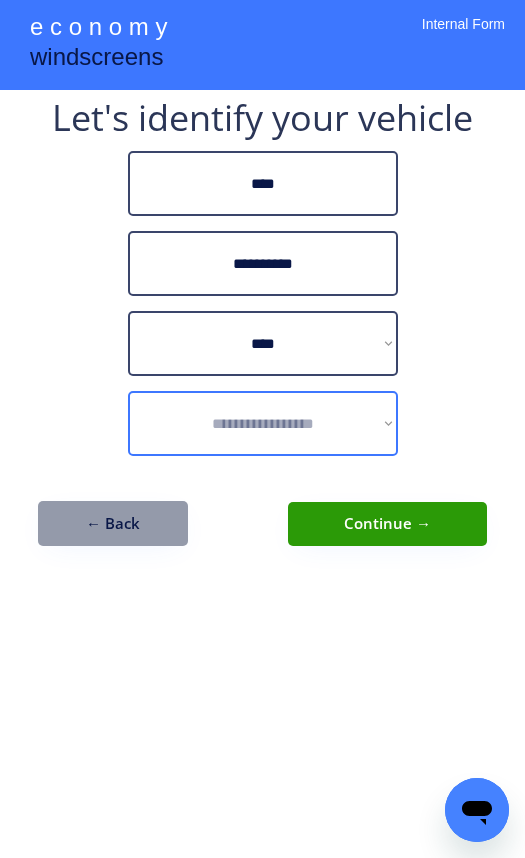 click on "**********" at bounding box center [263, 423] 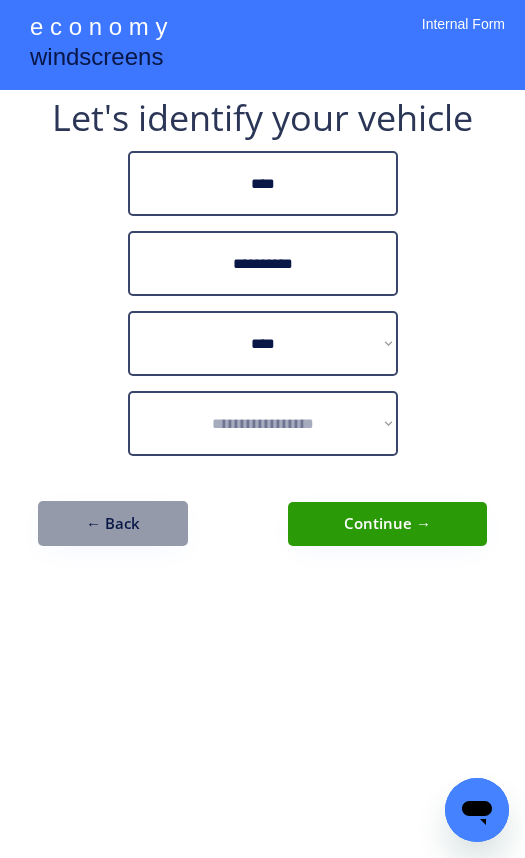 drag, startPoint x: 446, startPoint y: 339, endPoint x: 443, endPoint y: 353, distance: 14.3178215 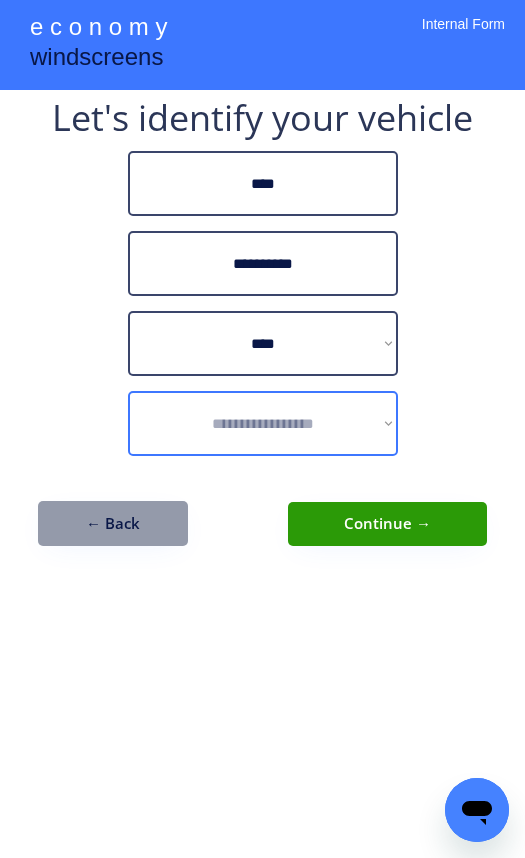 click on "**********" at bounding box center (263, 423) 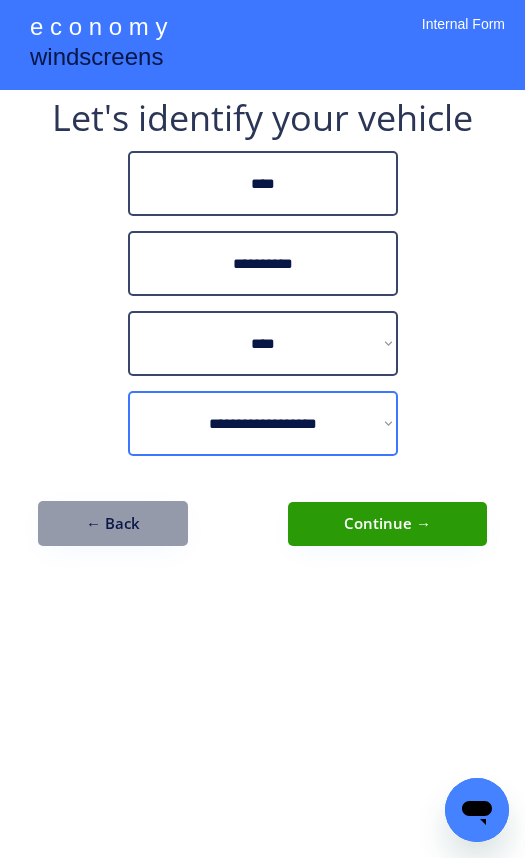 click on "**********" at bounding box center [263, 423] 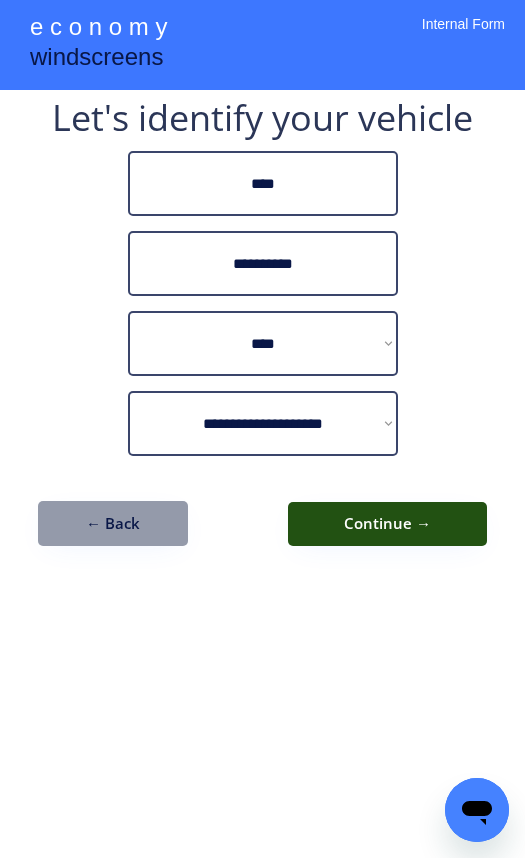 click on "Continue    →" at bounding box center (387, 524) 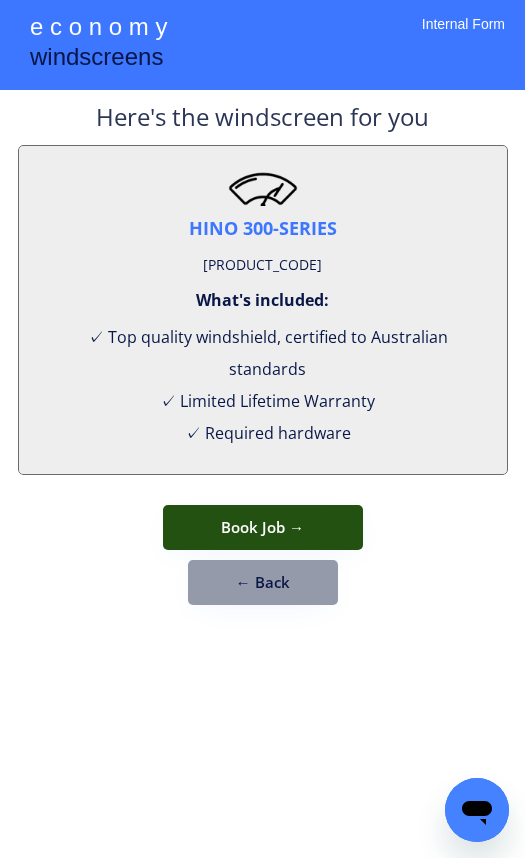 click on "Book Job    →" at bounding box center [263, 527] 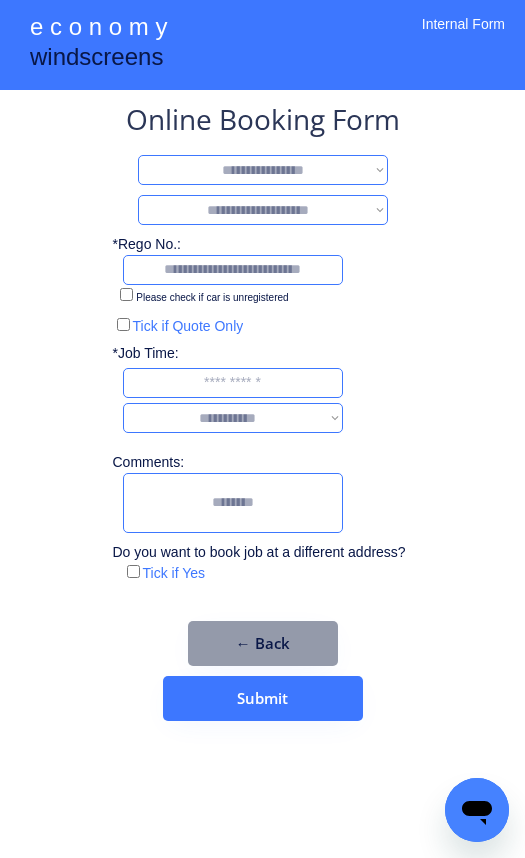 click on "**********" at bounding box center [263, 170] 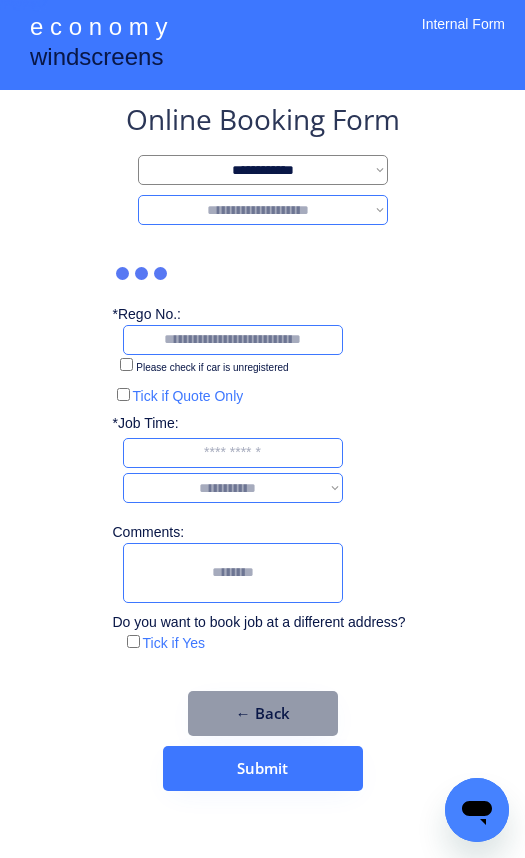 click on "**********" at bounding box center (263, 210) 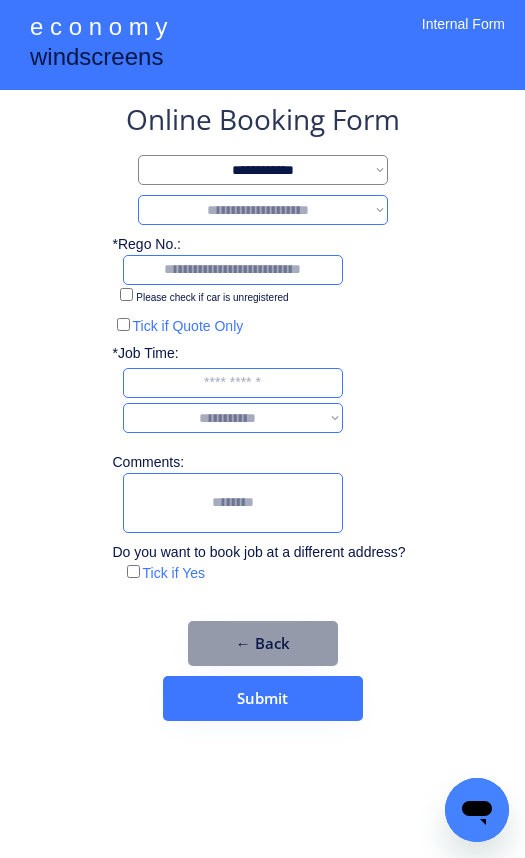 select on "*******" 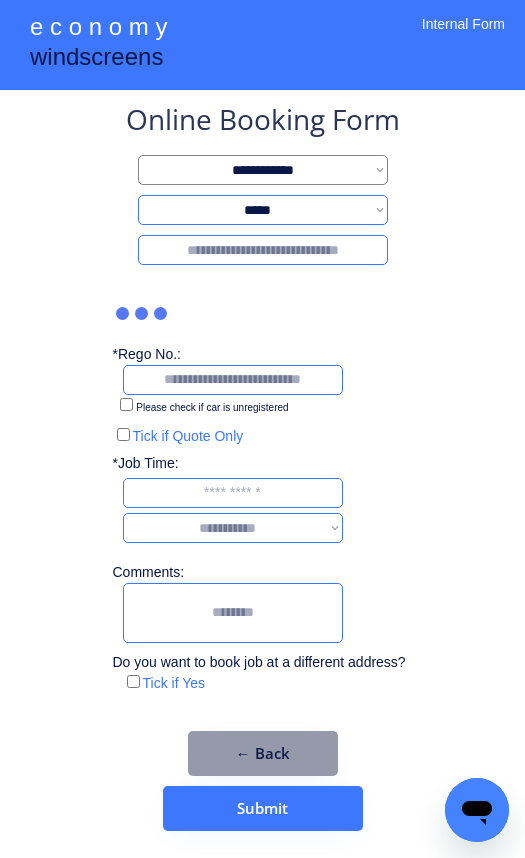 click at bounding box center [263, 250] 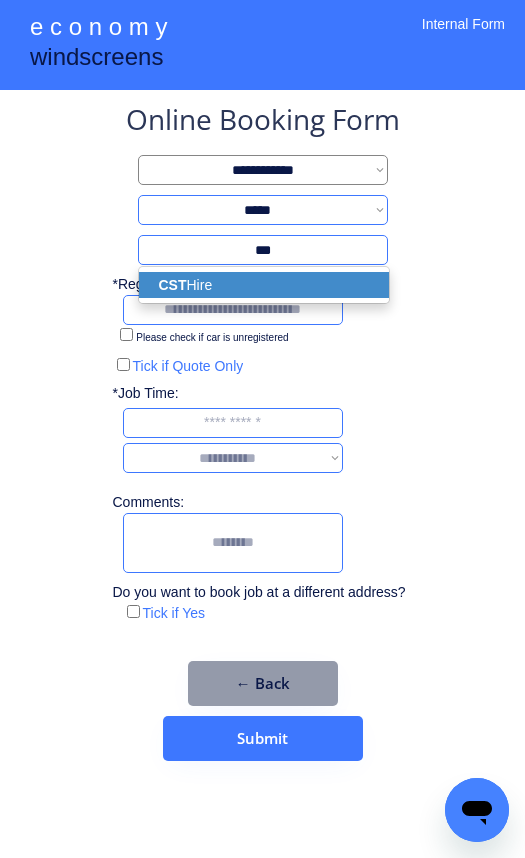 click on "CST  Hire" at bounding box center (264, 285) 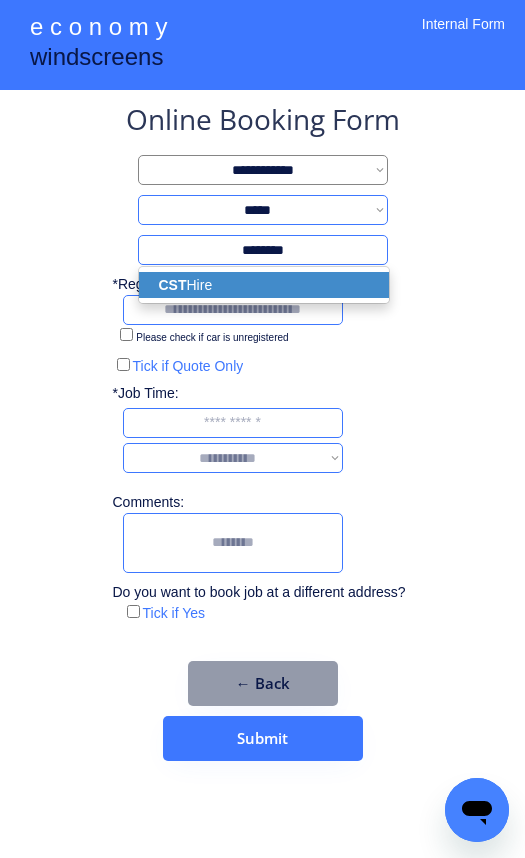 select on "*********" 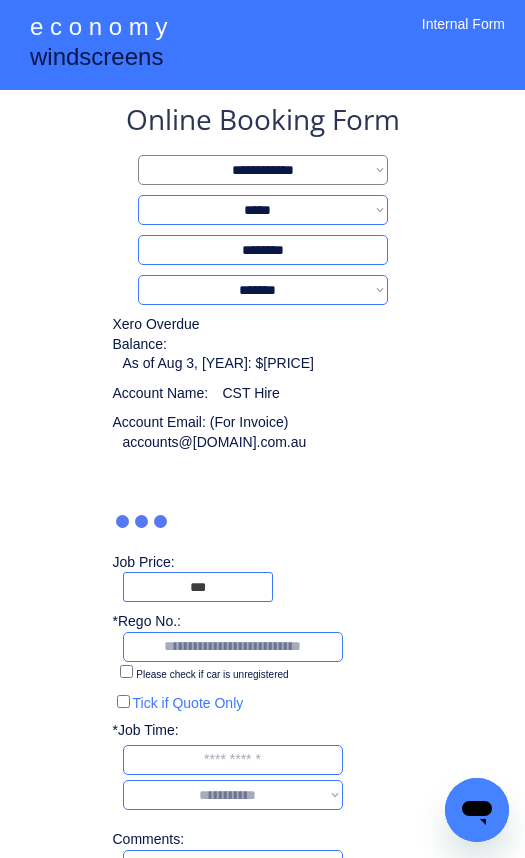 scroll, scrollTop: 200, scrollLeft: 0, axis: vertical 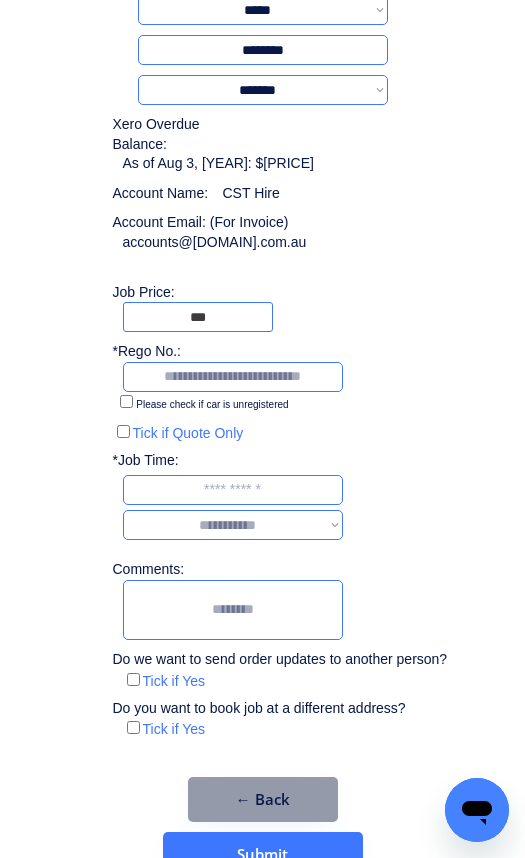 type on "********" 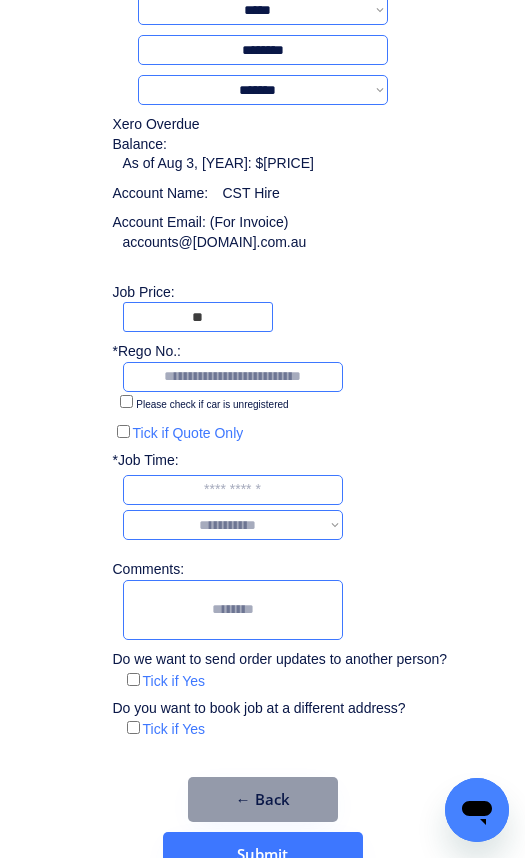 type on "*" 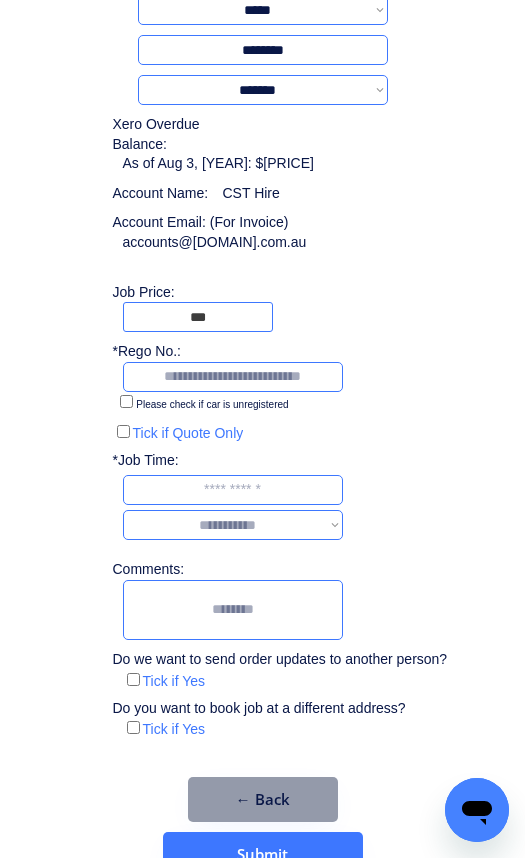 type on "***" 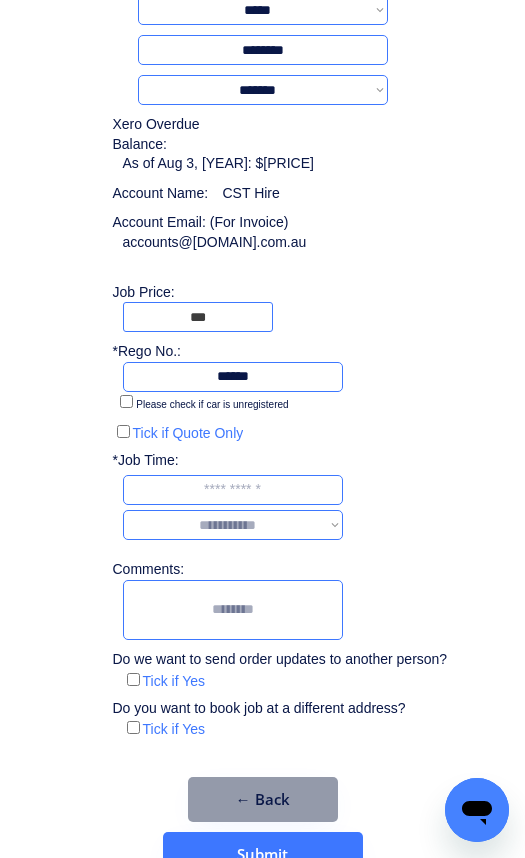 type on "******" 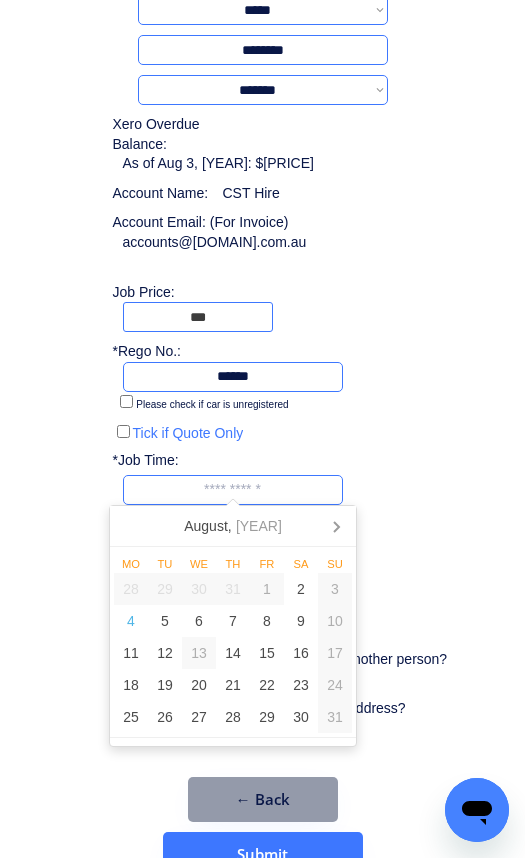 click at bounding box center (233, 490) 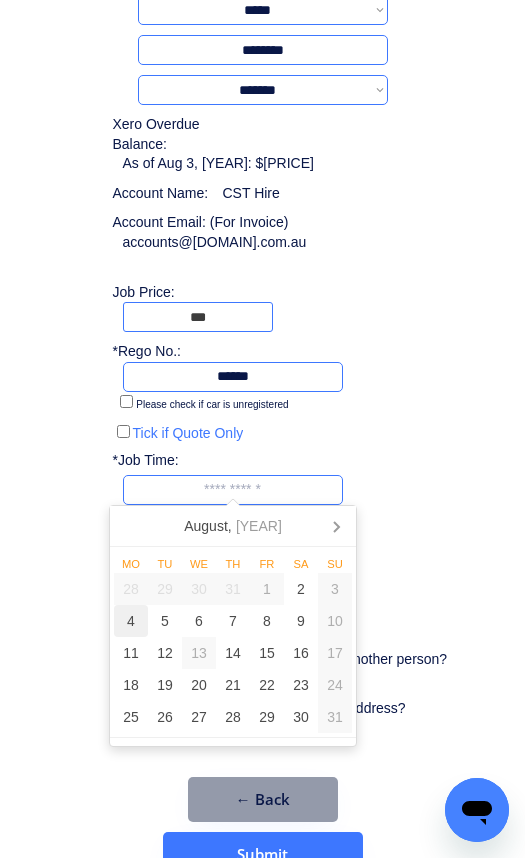 click on "4" at bounding box center [131, 621] 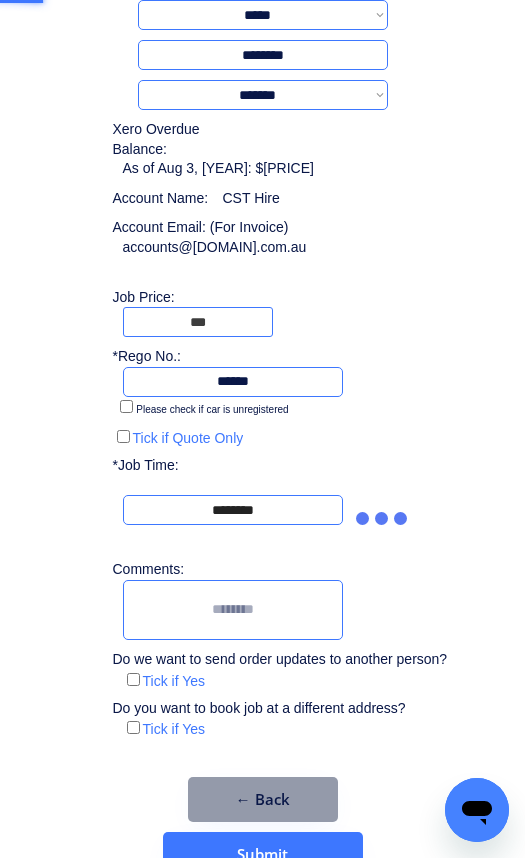 scroll, scrollTop: 200, scrollLeft: 0, axis: vertical 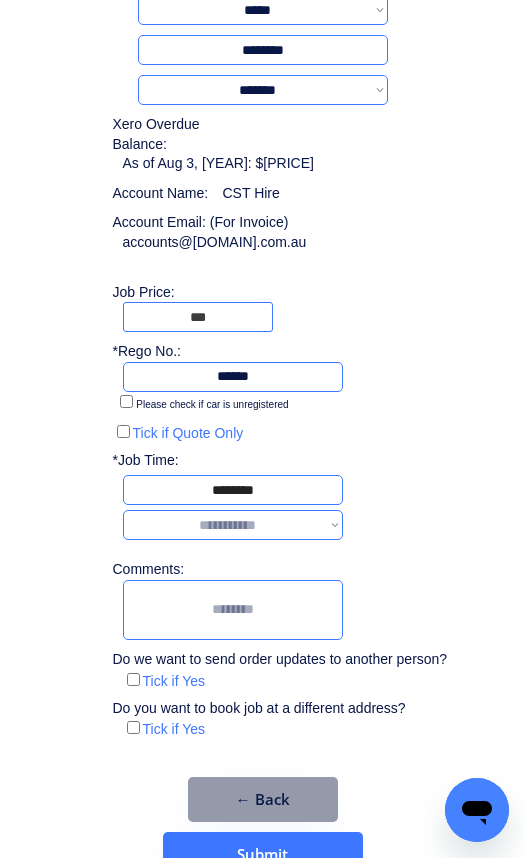 click on "**********" at bounding box center [233, 525] 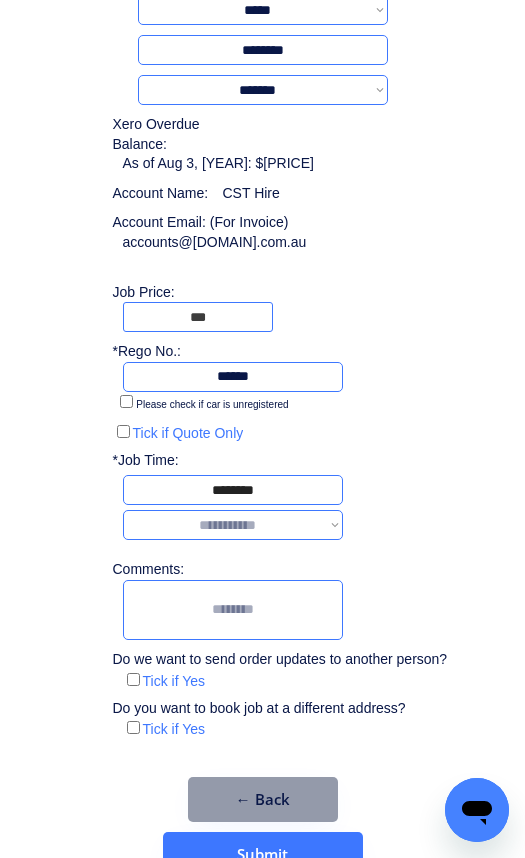 select on "*******" 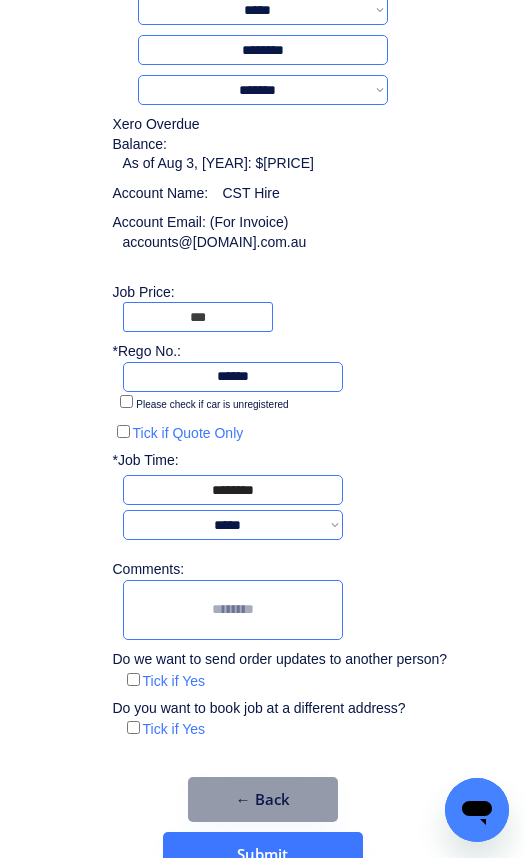 click at bounding box center [233, 610] 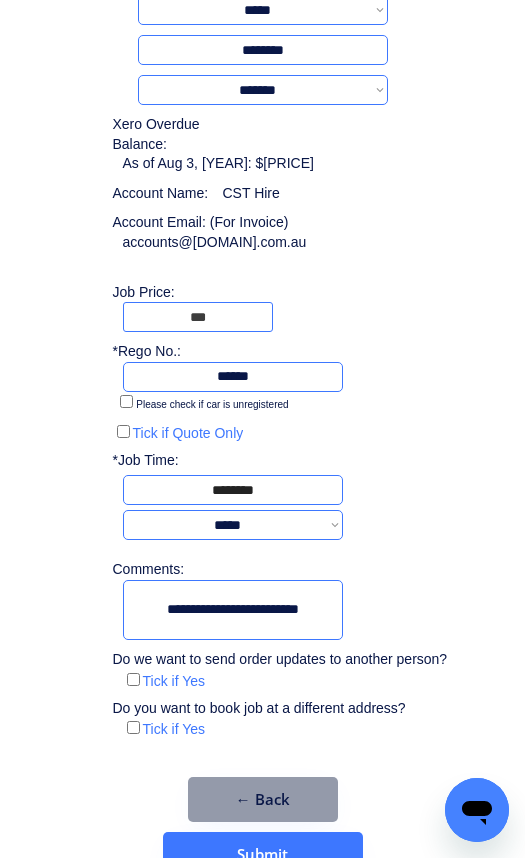 click at bounding box center (233, 610) 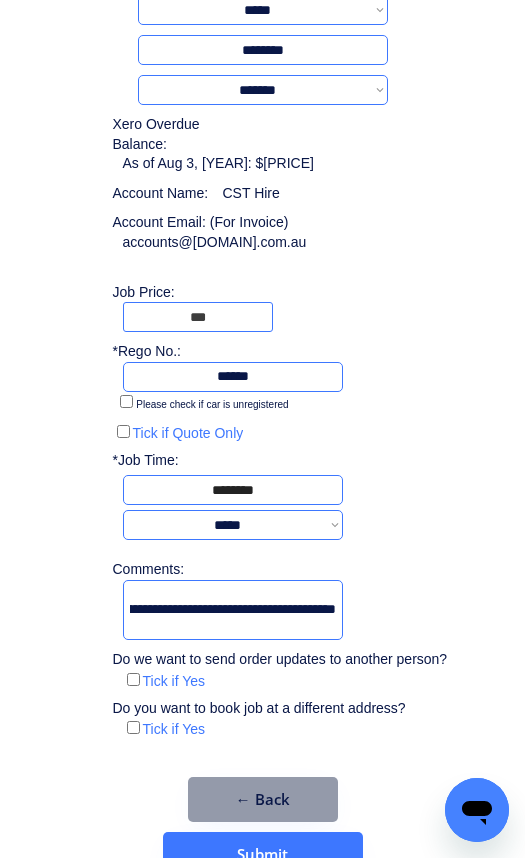 scroll, scrollTop: 0, scrollLeft: 349, axis: horizontal 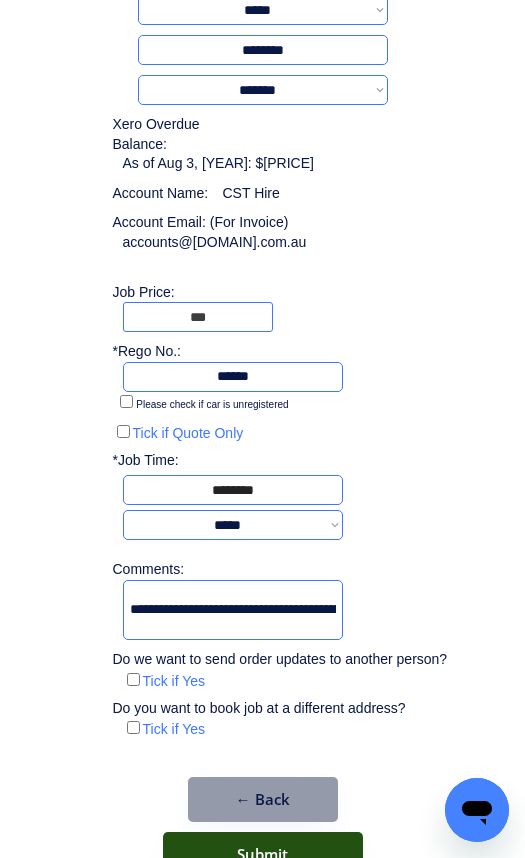 type on "**********" 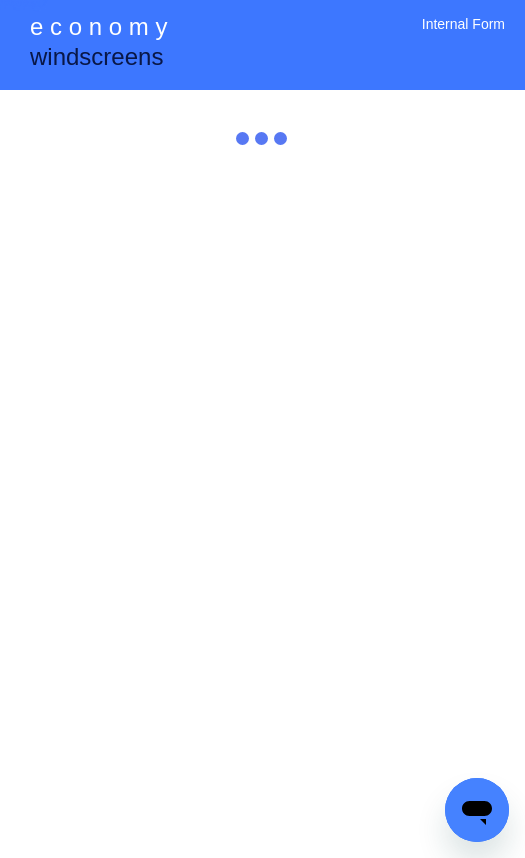 scroll, scrollTop: 0, scrollLeft: 0, axis: both 